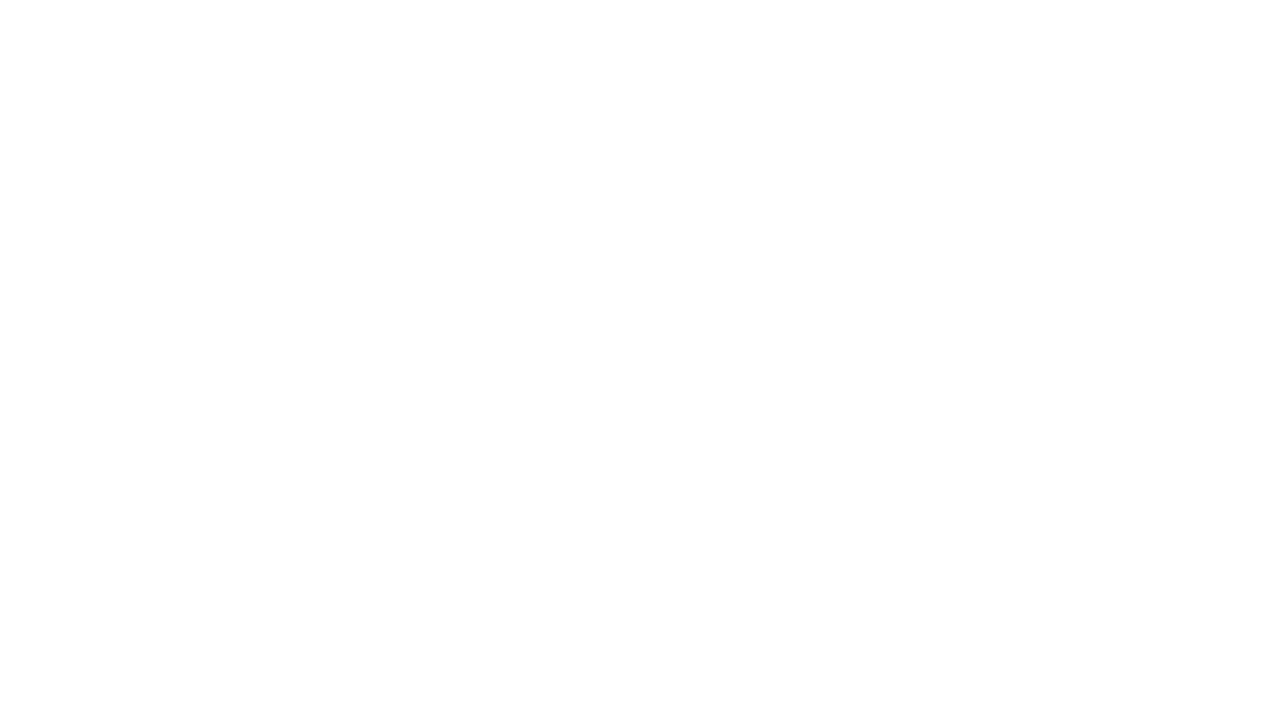 scroll, scrollTop: 0, scrollLeft: 0, axis: both 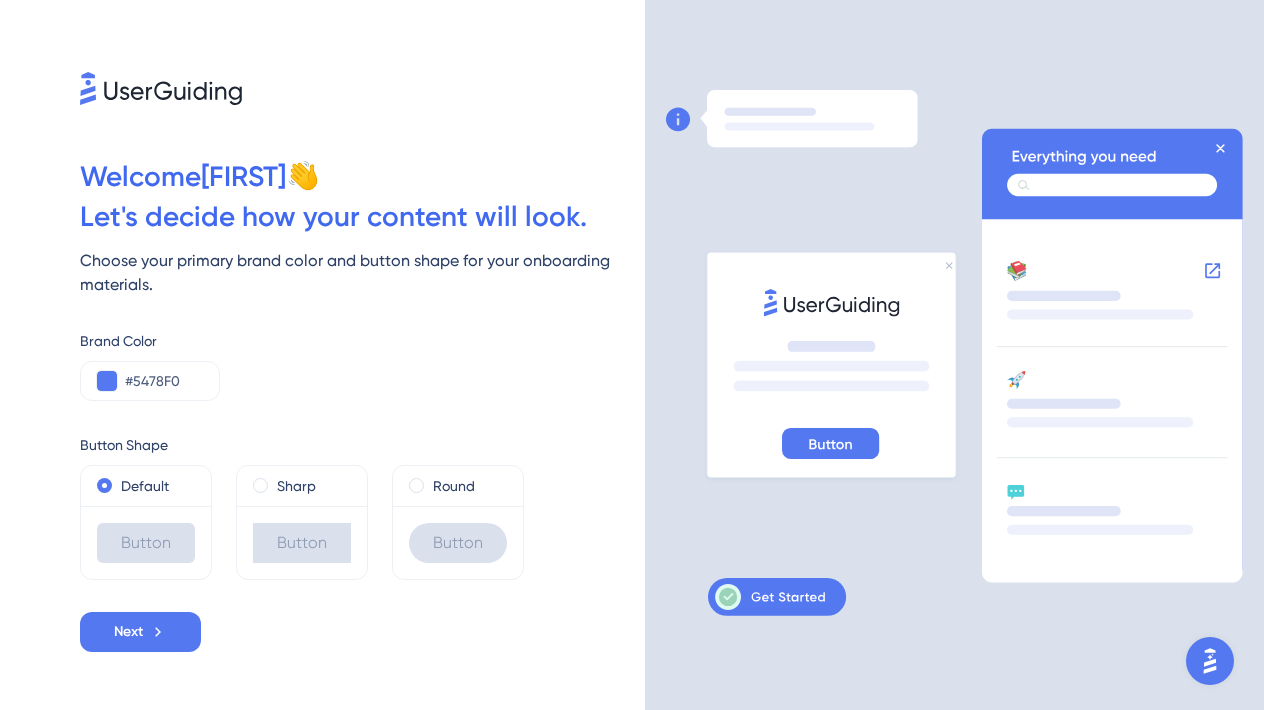 click on "Let ' s decide how your content will look." at bounding box center (362, 217) 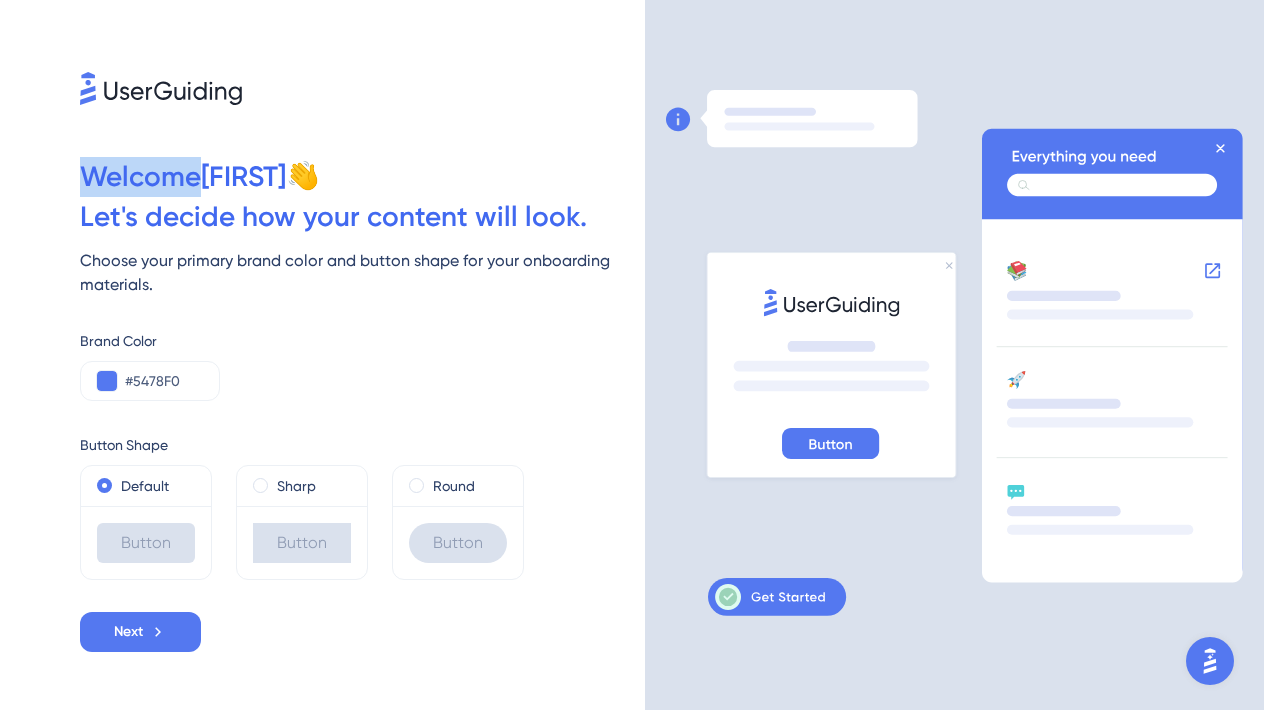 click 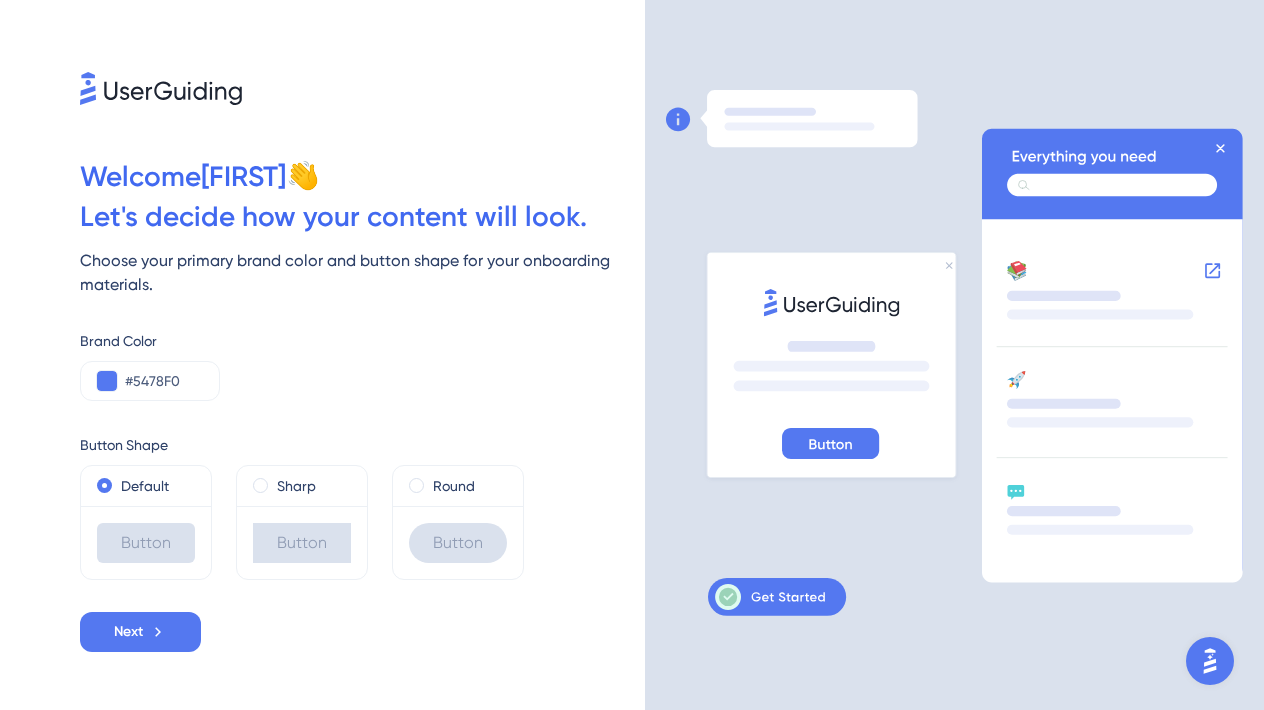 click 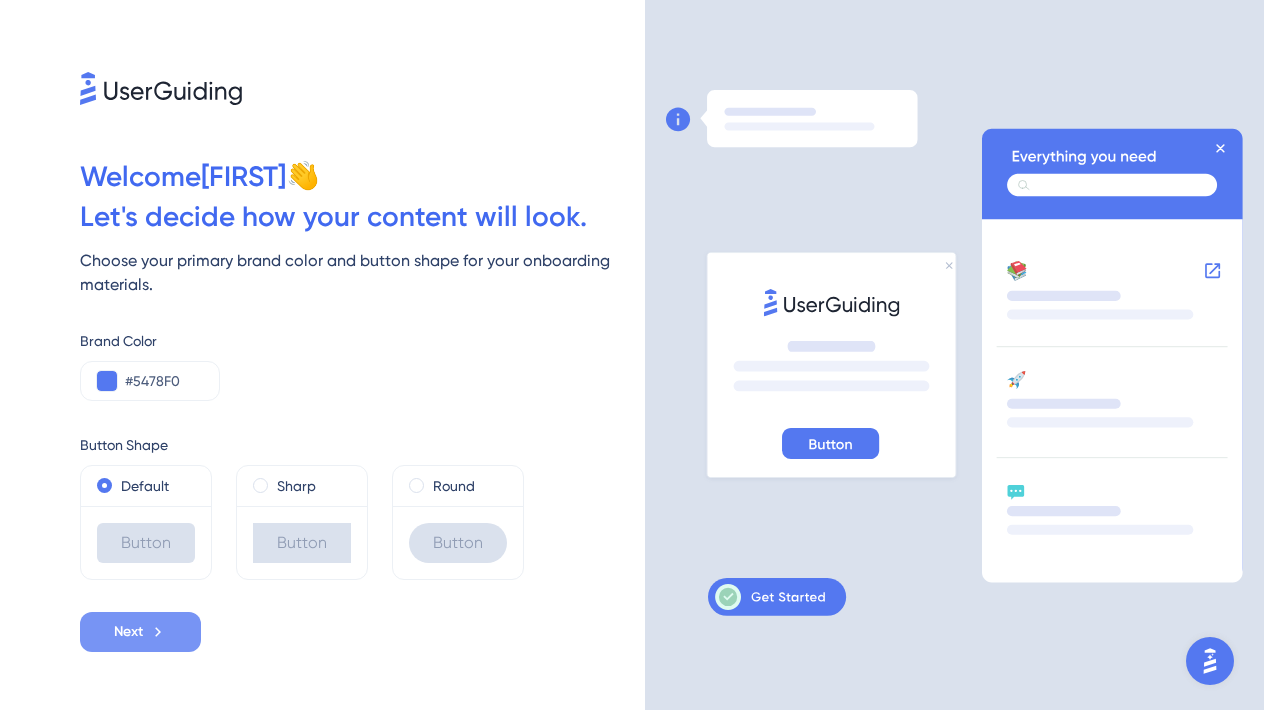 click on "Next" at bounding box center [140, 632] 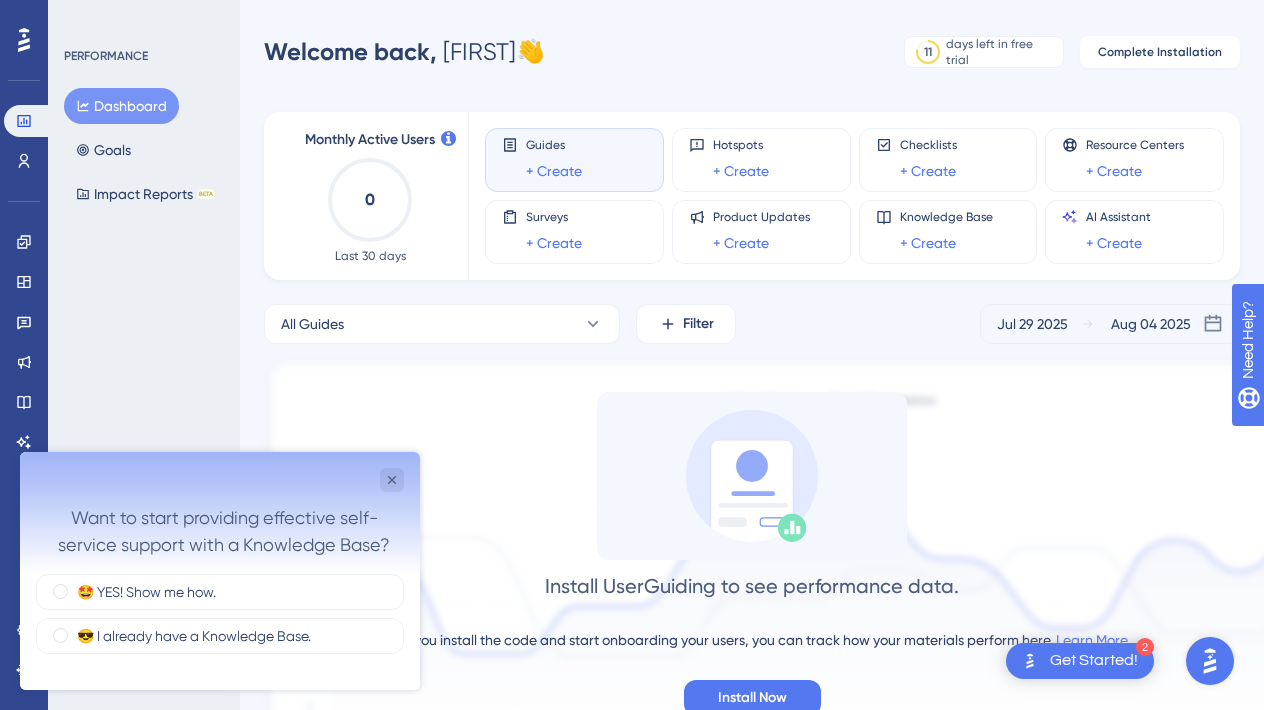scroll, scrollTop: 0, scrollLeft: 0, axis: both 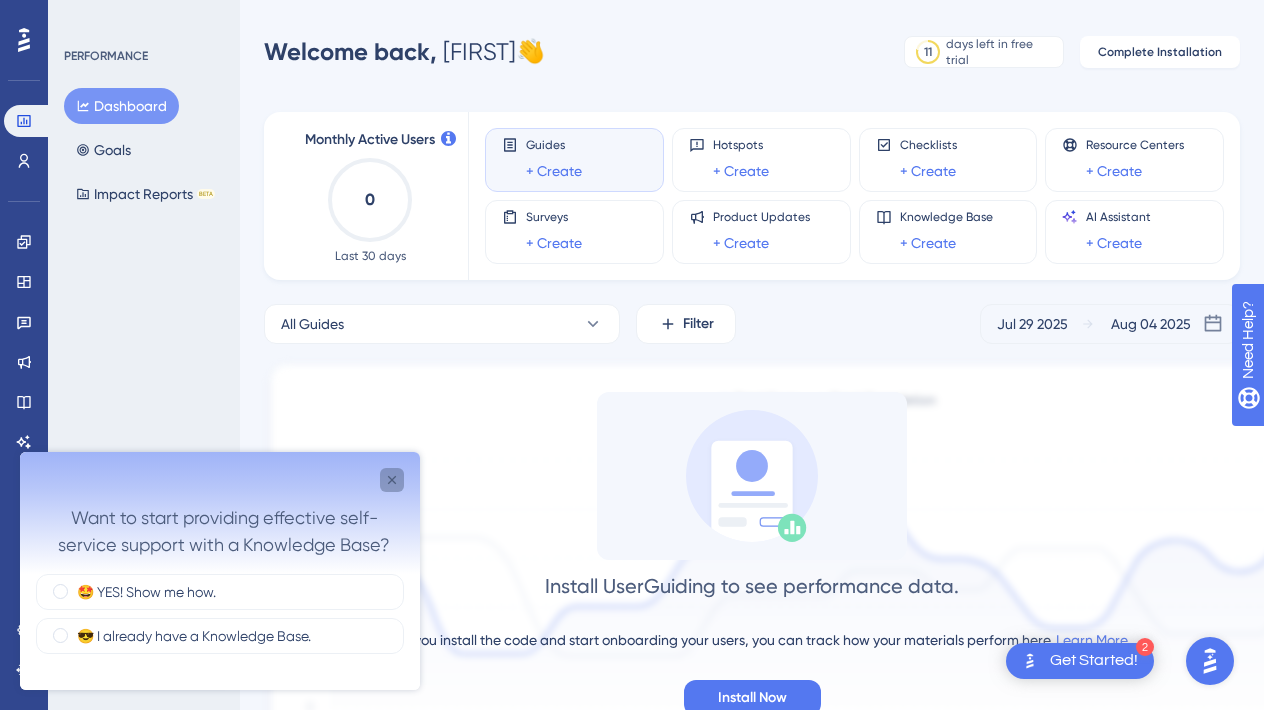 click 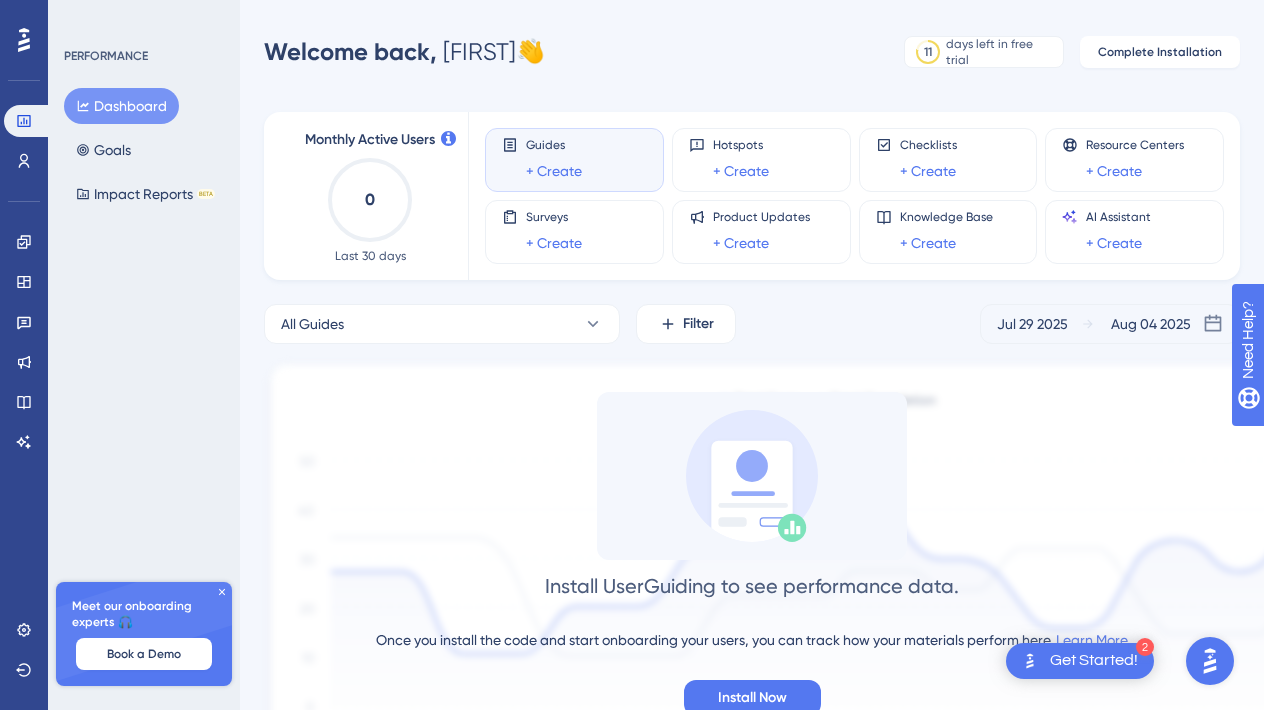 scroll, scrollTop: 0, scrollLeft: 0, axis: both 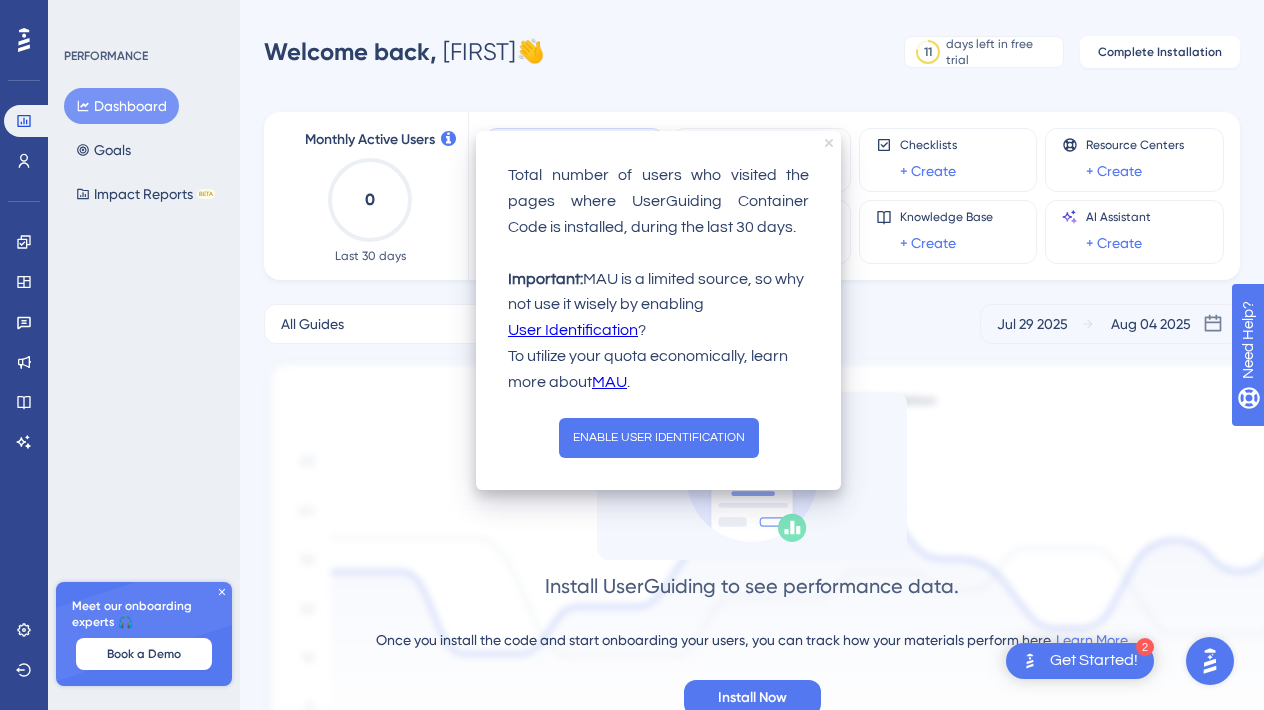 click 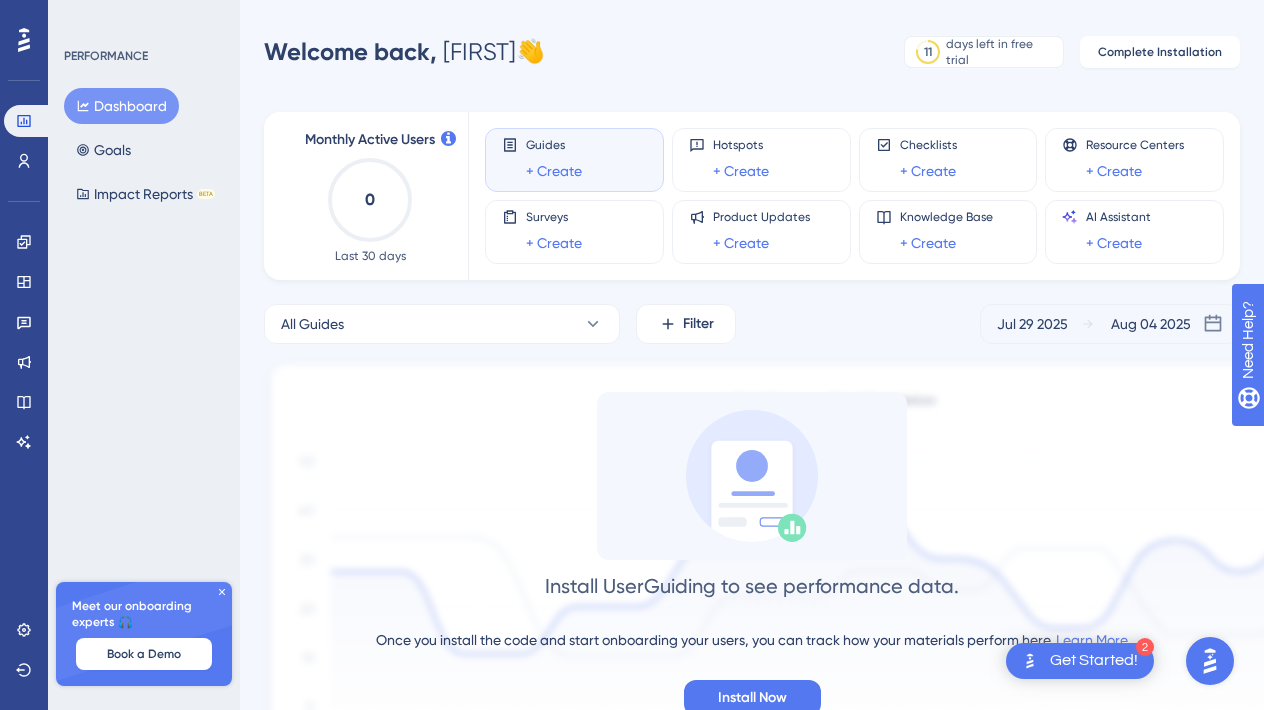 click on "Guides + Create" at bounding box center (574, 160) 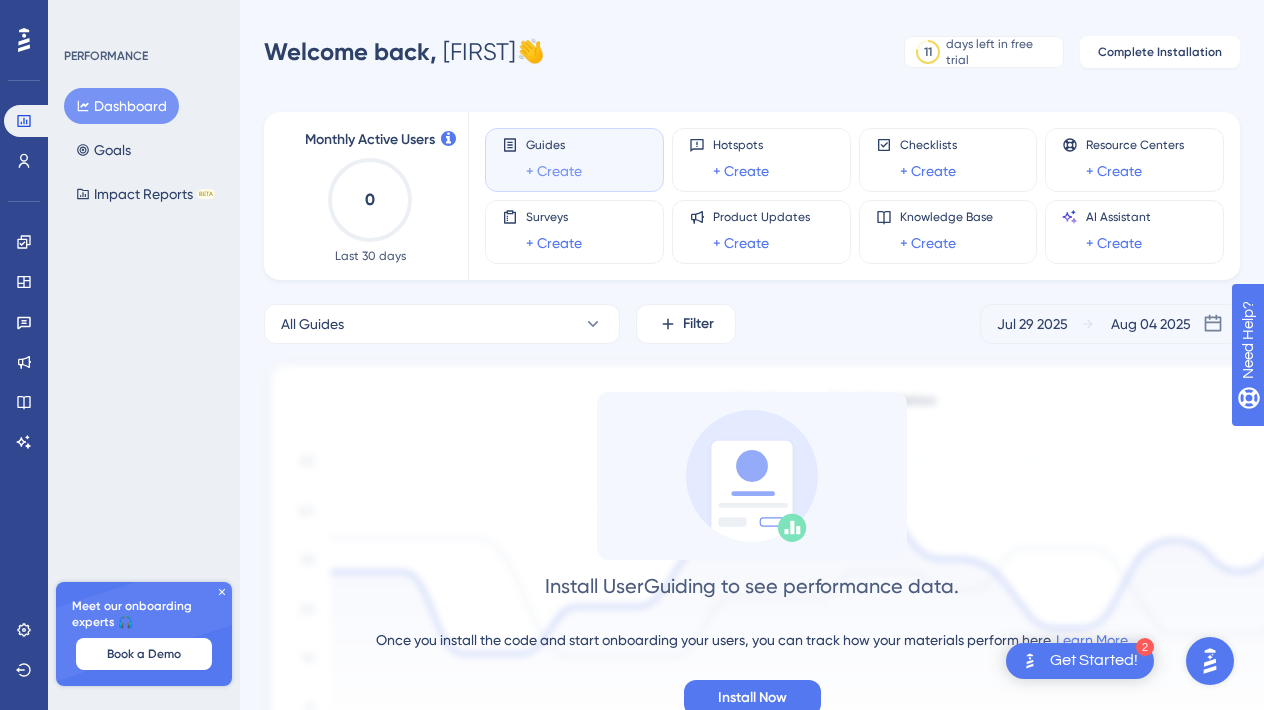 click on "+ Create" at bounding box center [554, 171] 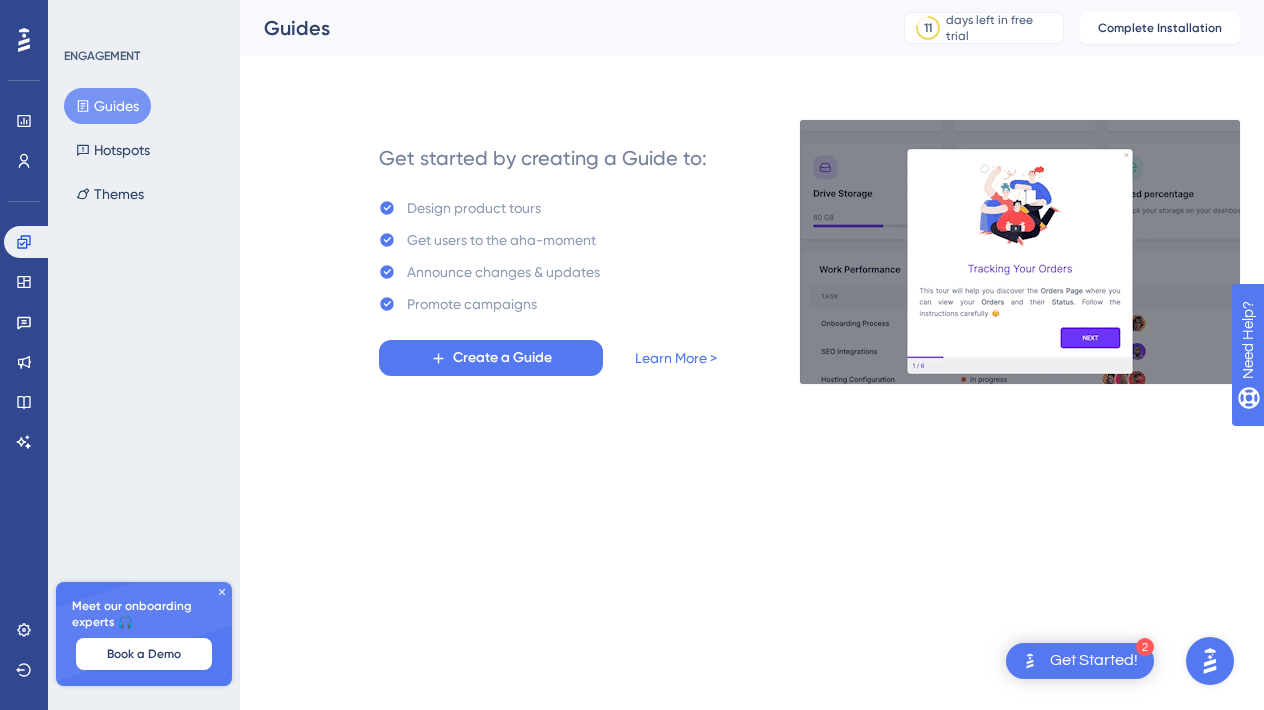 scroll, scrollTop: 0, scrollLeft: 0, axis: both 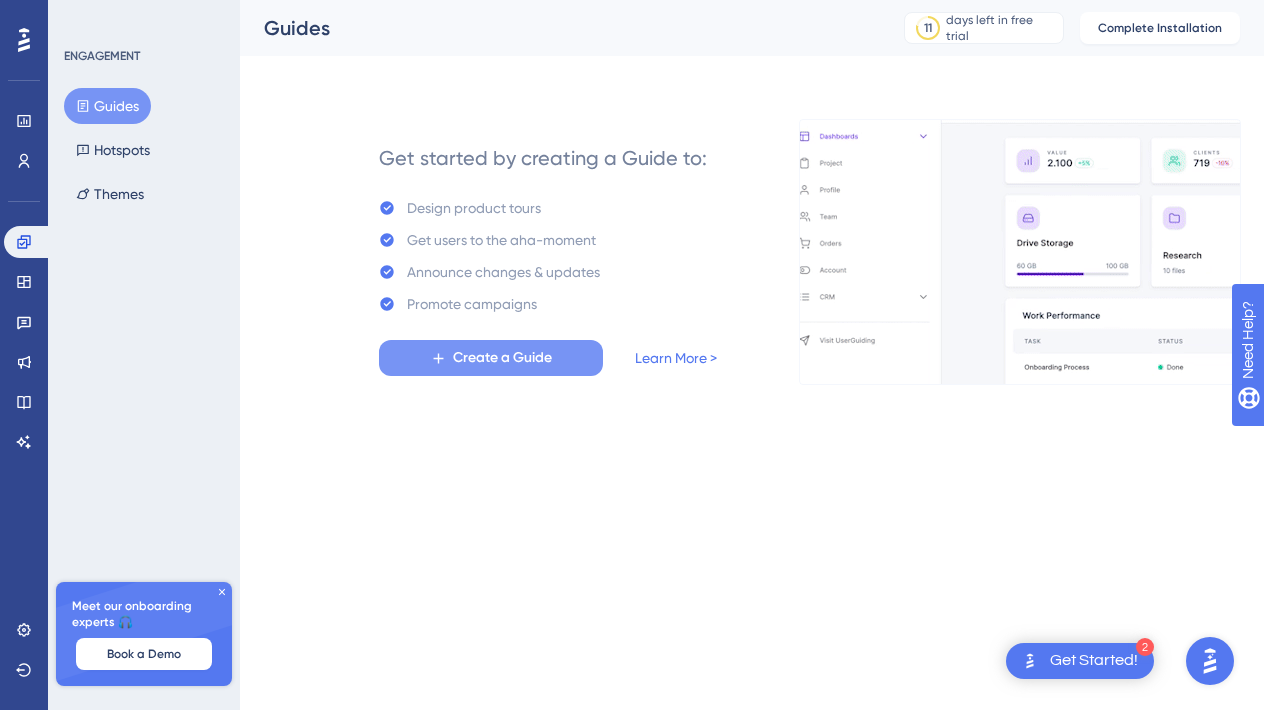 click on "Create a Guide" at bounding box center [502, 358] 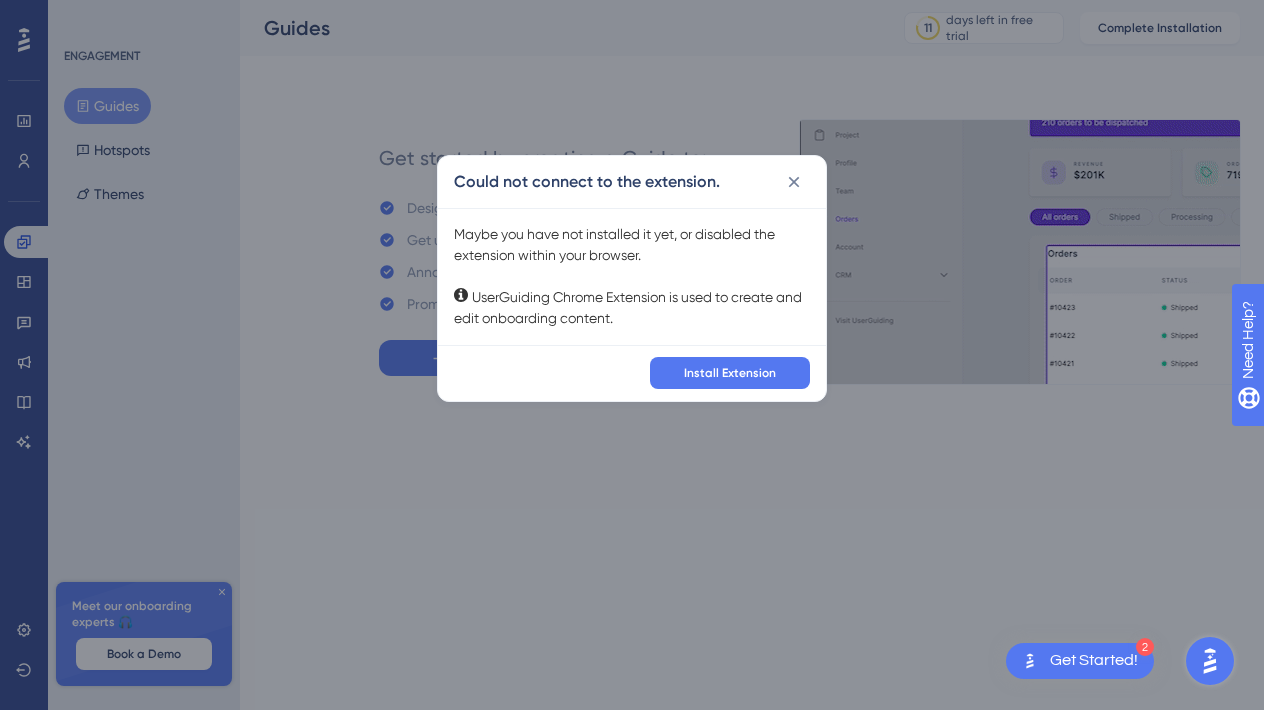 click on "Could not connect to the extension." at bounding box center (632, 182) 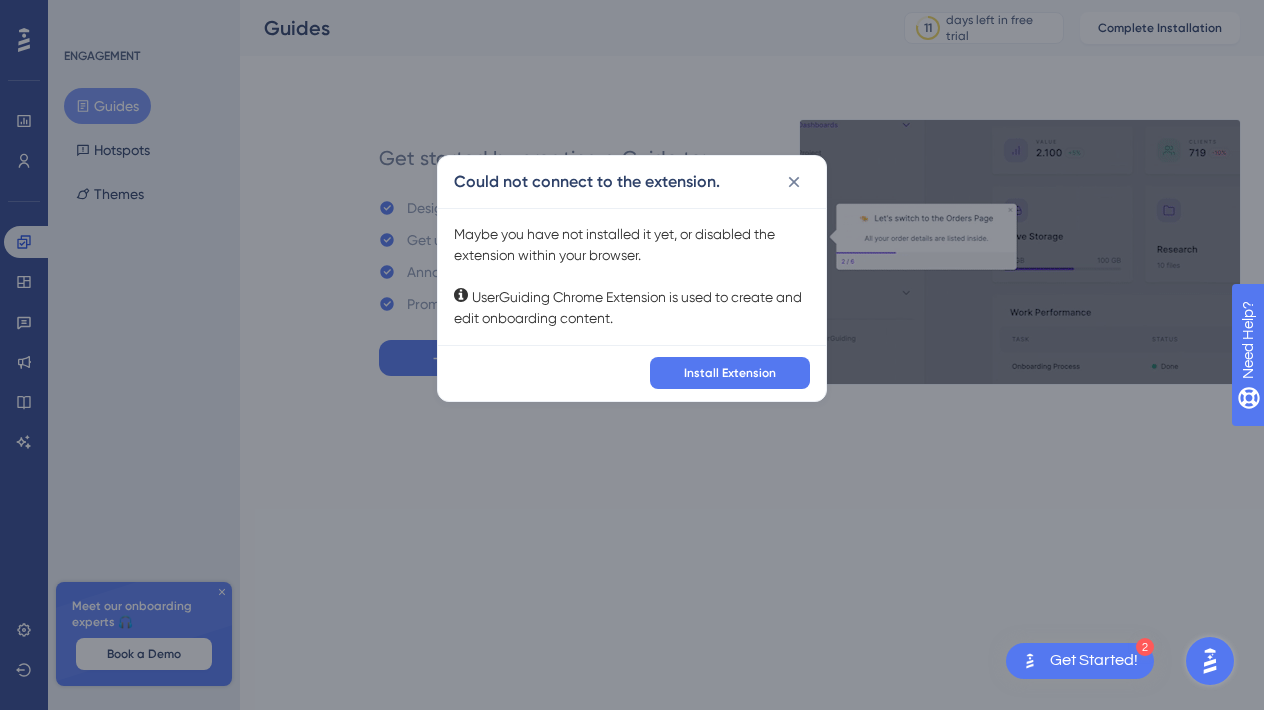 drag, startPoint x: 792, startPoint y: 151, endPoint x: 794, endPoint y: 182, distance: 31.06445 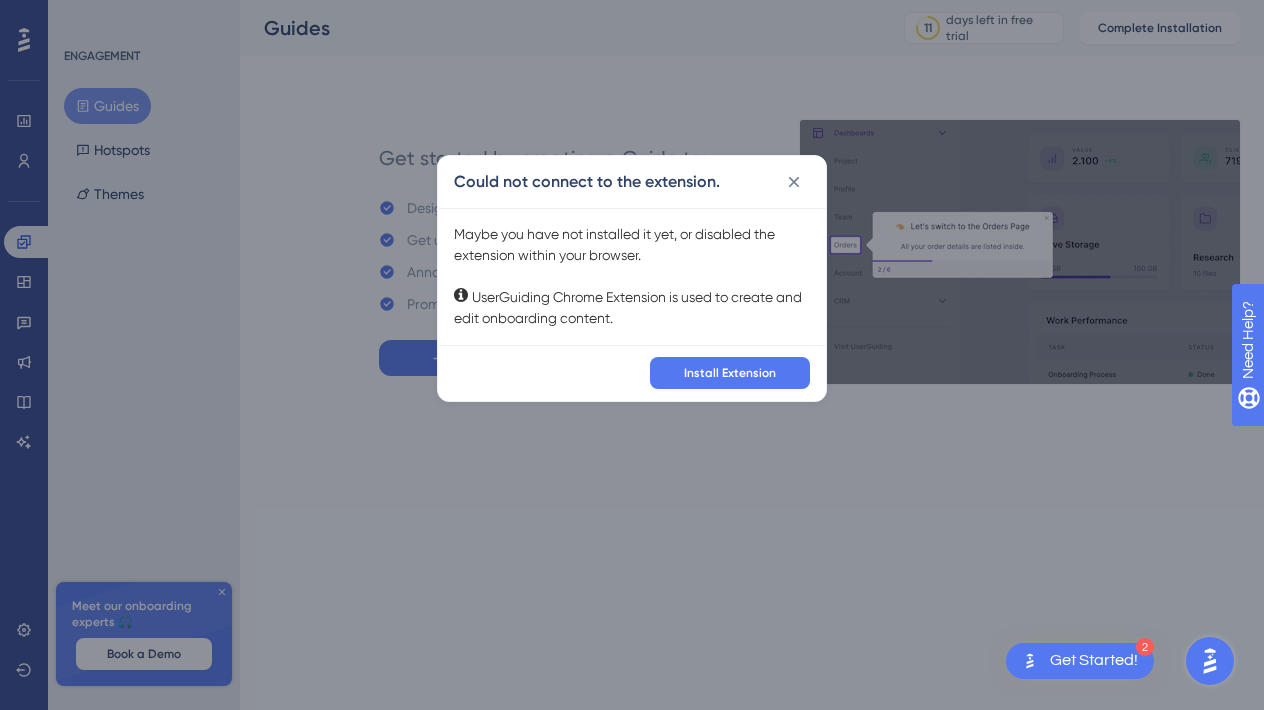 click on "✨ Save My Spot!✨" at bounding box center [634, 323] 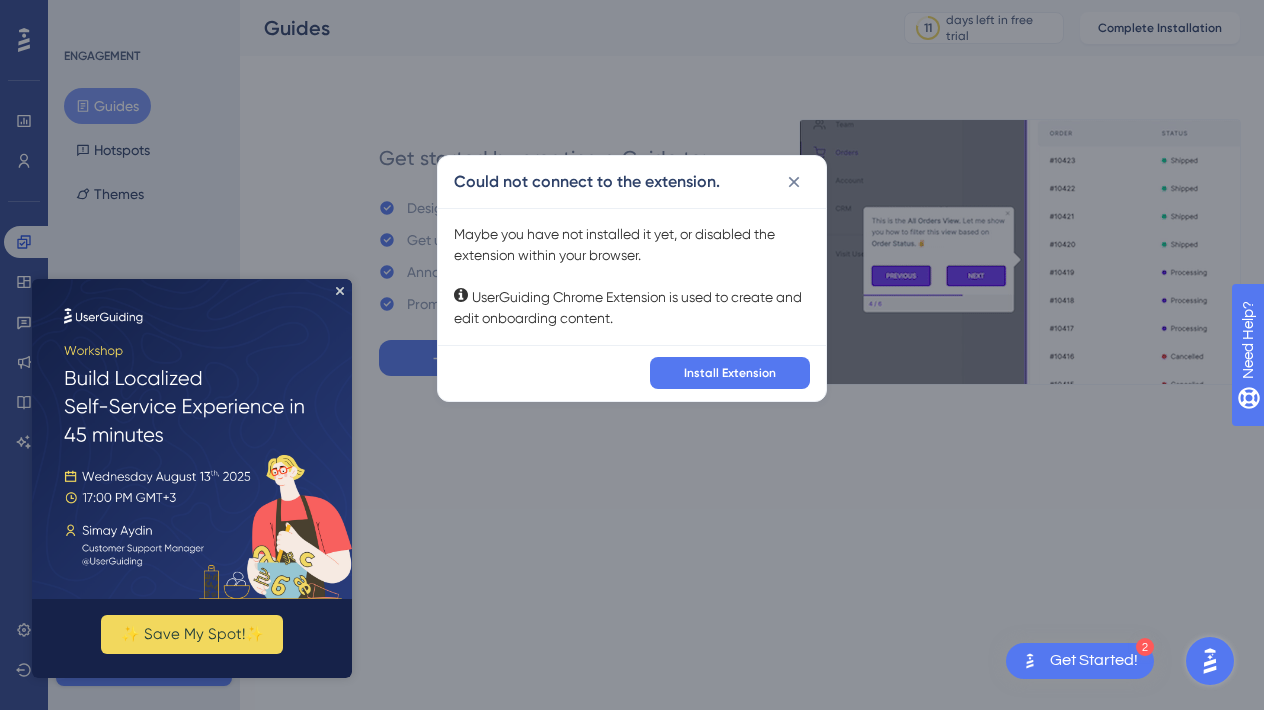 click 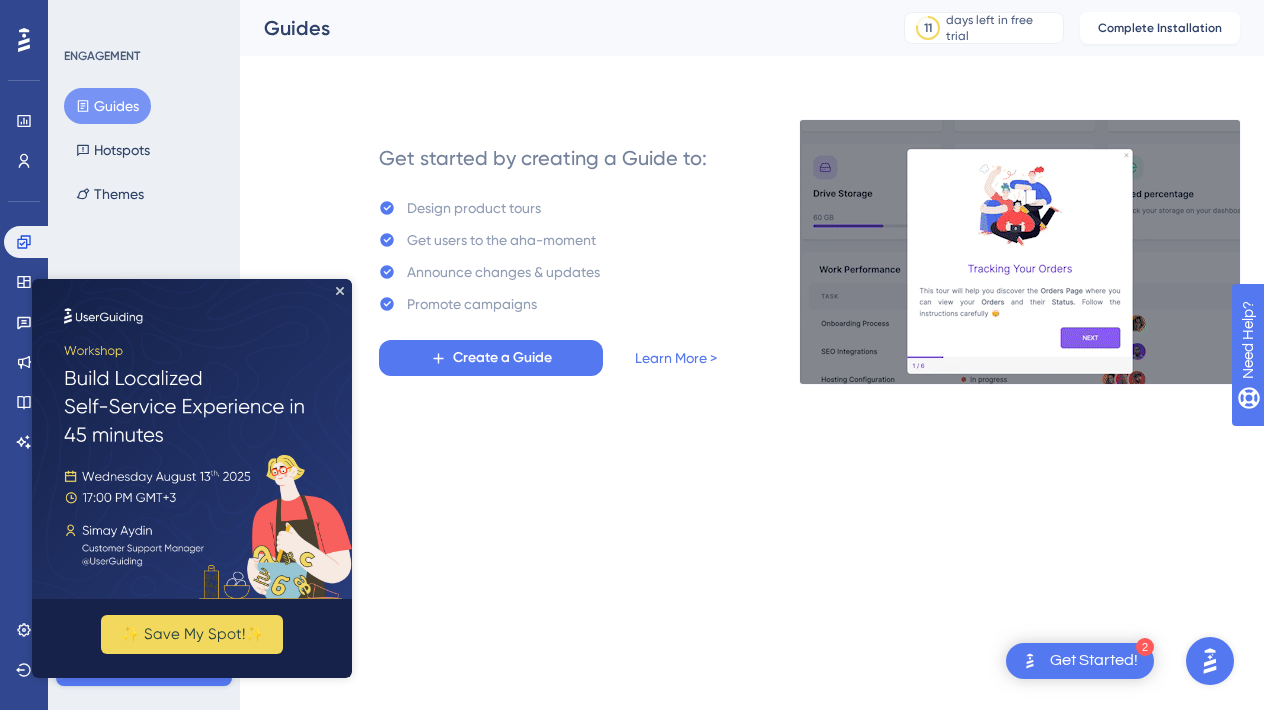 click on "2 Get Started!
Performance Users Engagement Widgets Feedback Product Updates Knowledge Base AI Assistant Settings Logout ENGAGEMENT Guides Hotspots Themes Meet our onboarding experts 🎧 Book a Demo Upgrade Plan Guides 11 days left in free trial Click to see  upgrade options Complete Installation Get started by creating a Guide to: Design product tours Get users to the aha-moment Announce changes & updates Promote campaigns Create a Guide Learn More >" at bounding box center [632, 0] 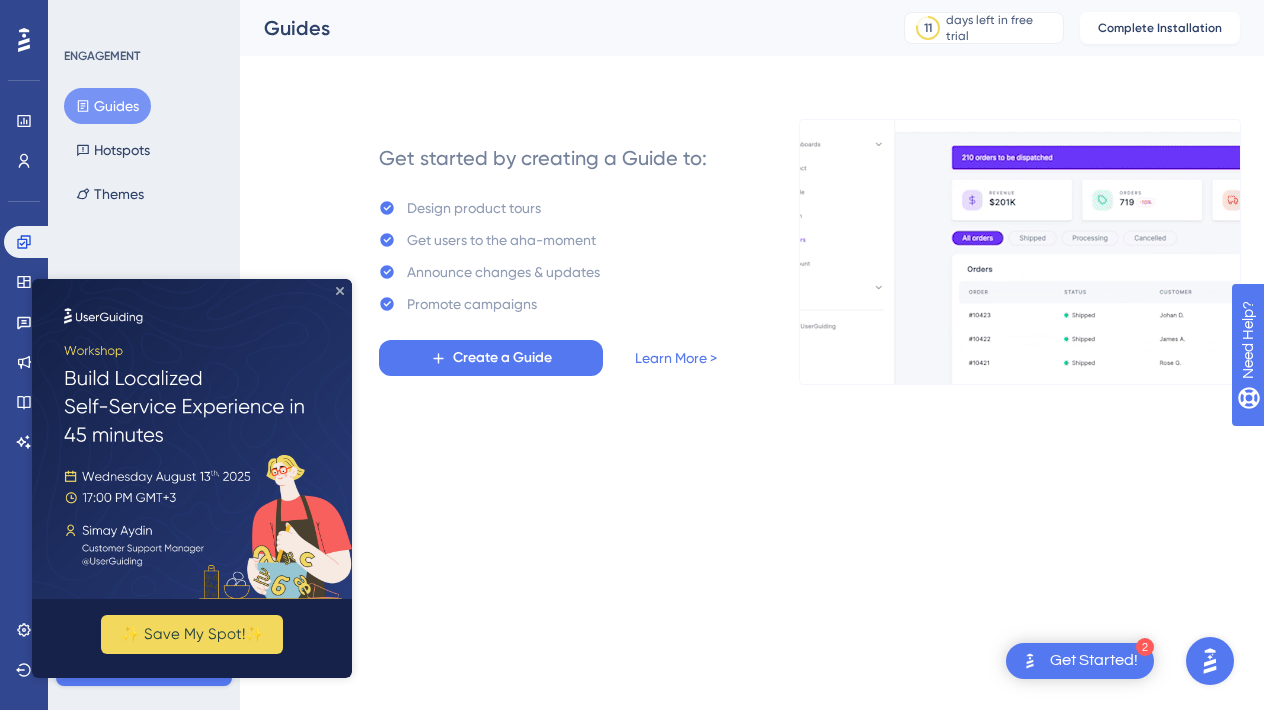 click 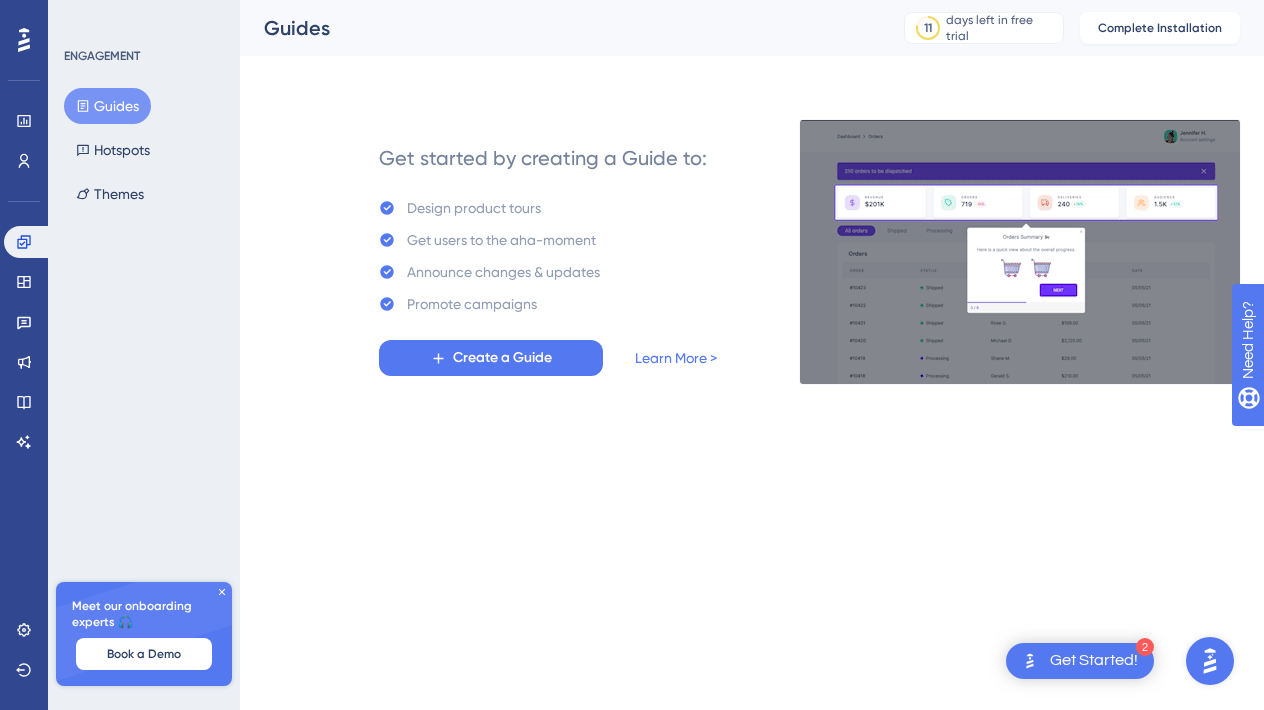 click on "Feedback" at bounding box center (24, 322) 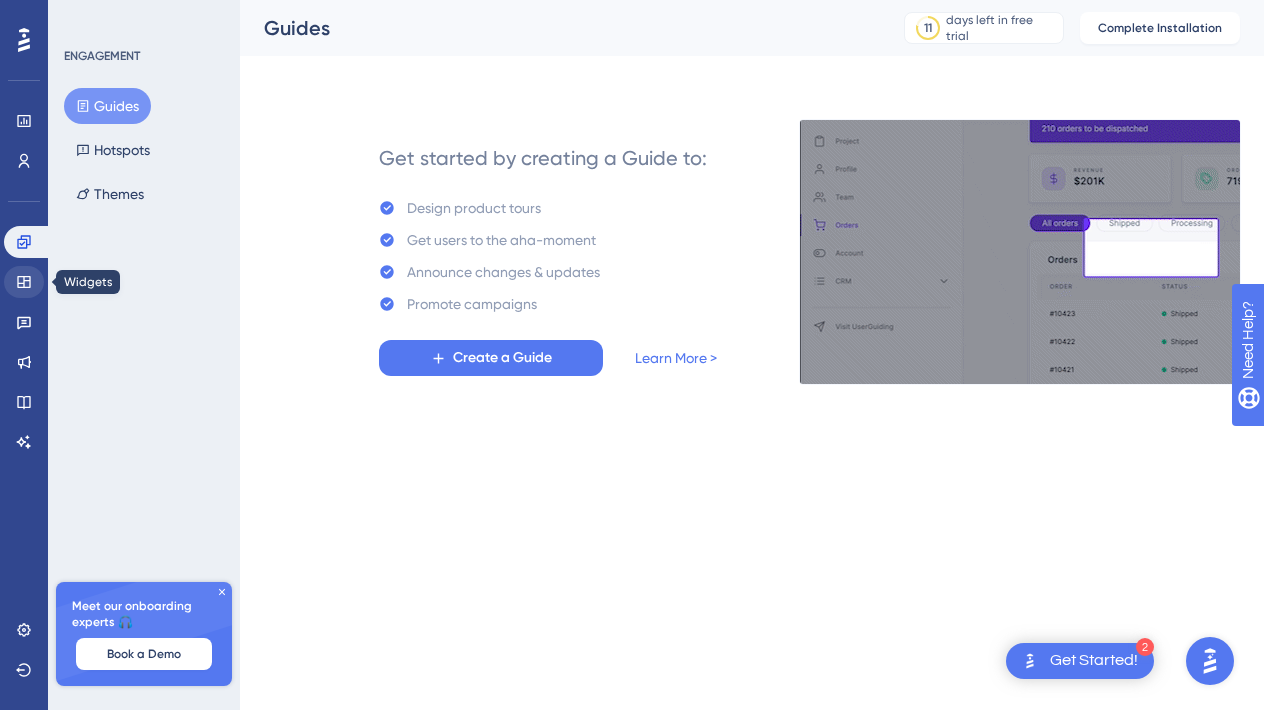 click at bounding box center [24, 282] 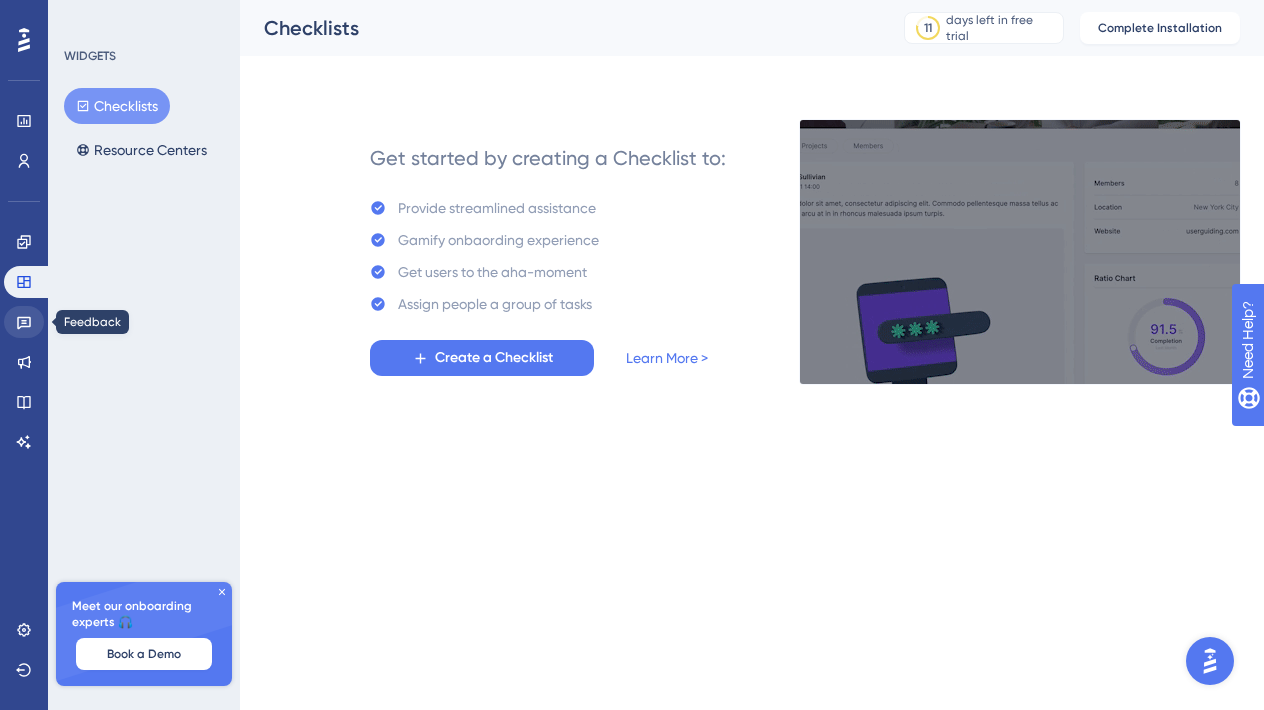 click 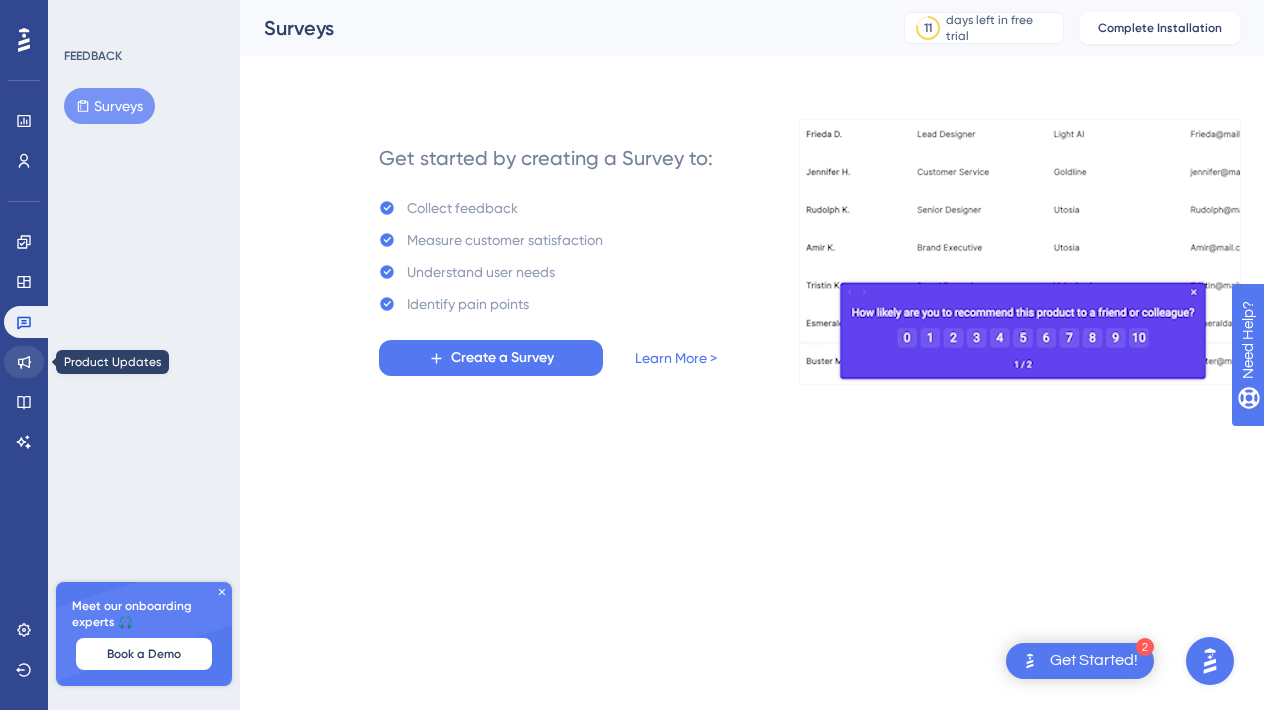 click 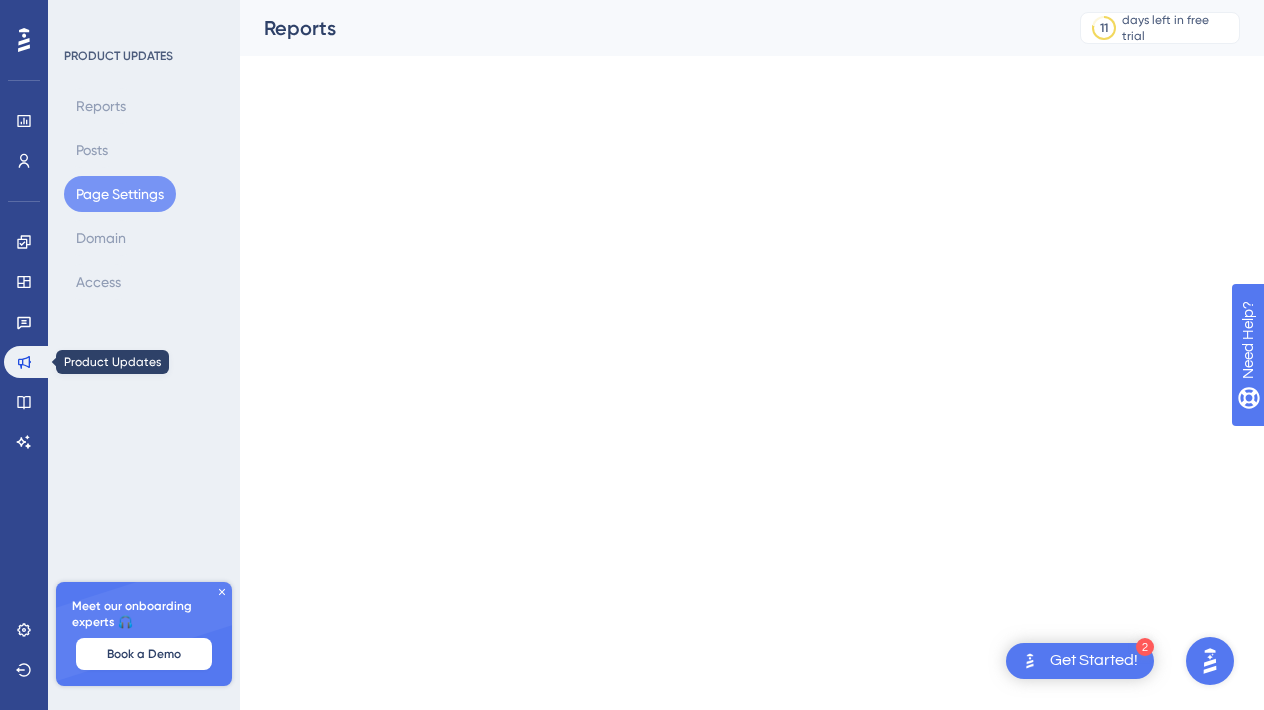 click 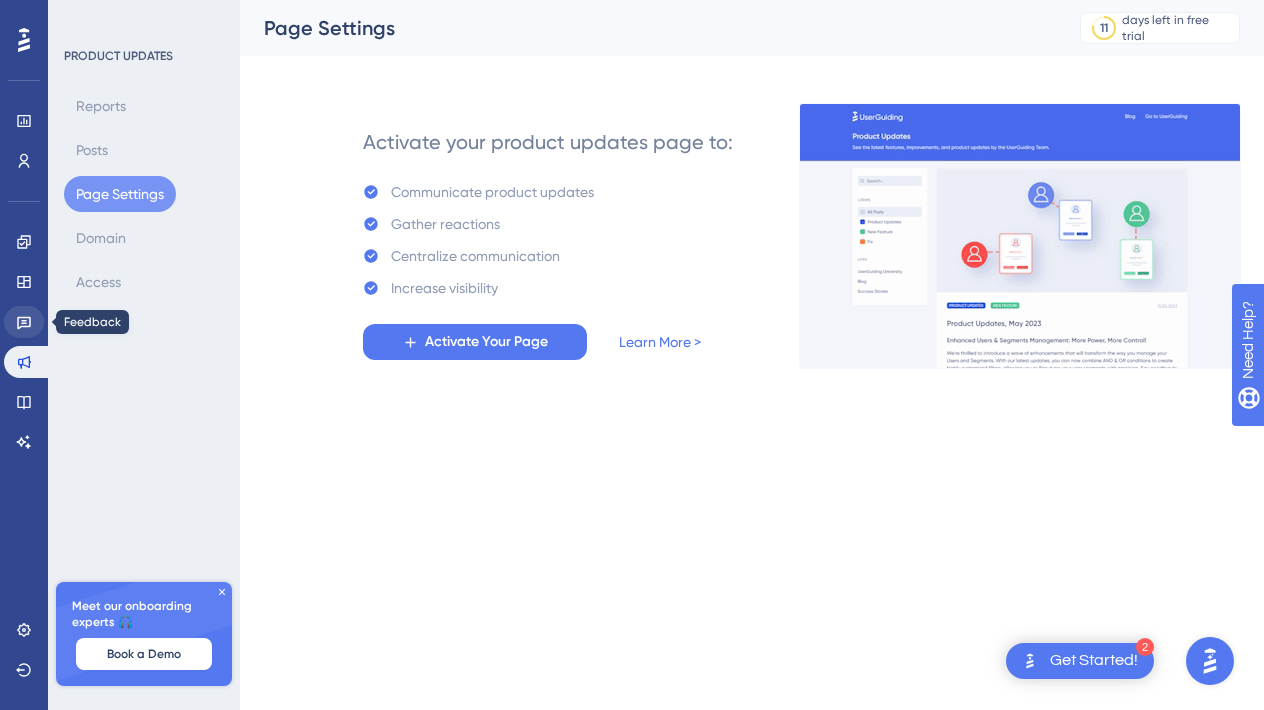 click 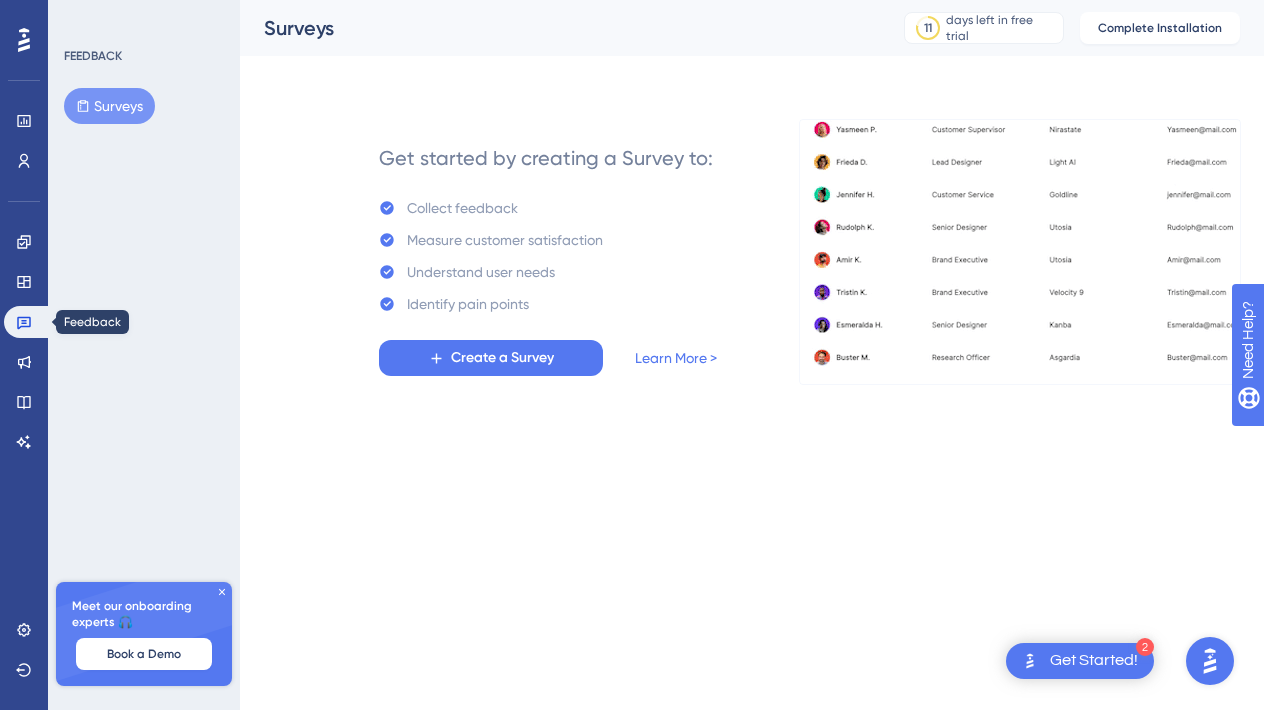 click at bounding box center [28, 322] 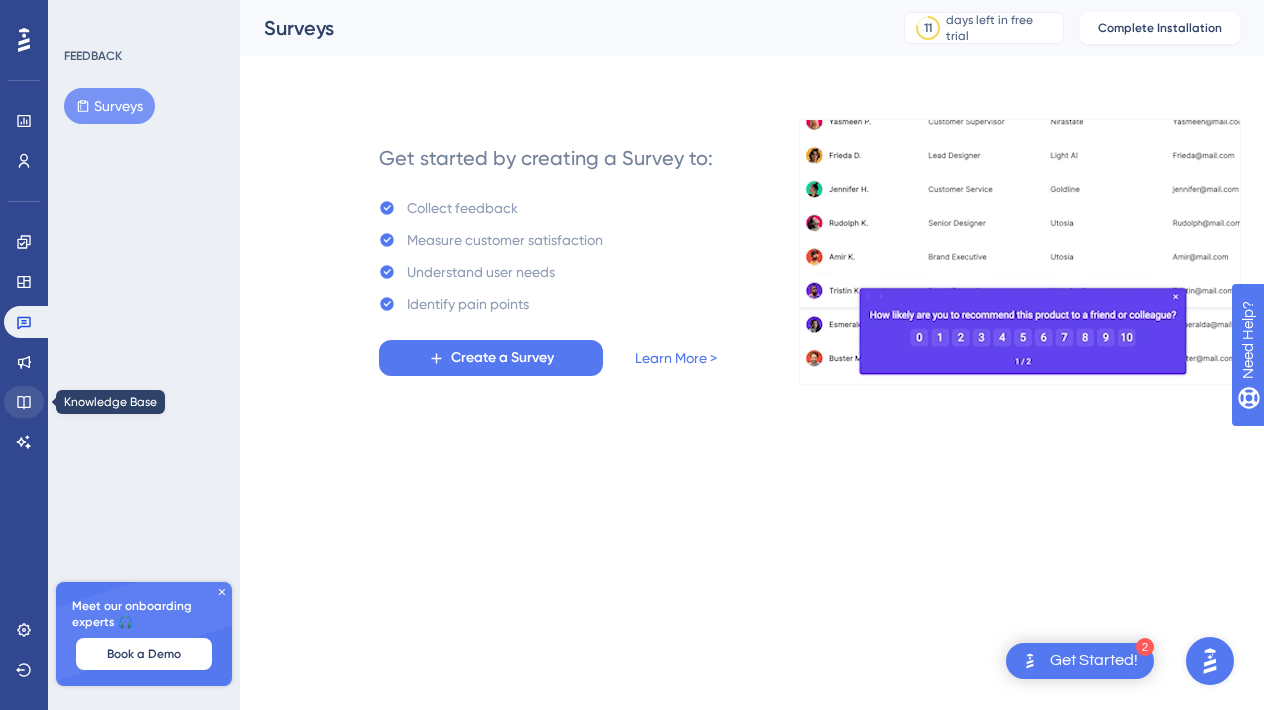 click 